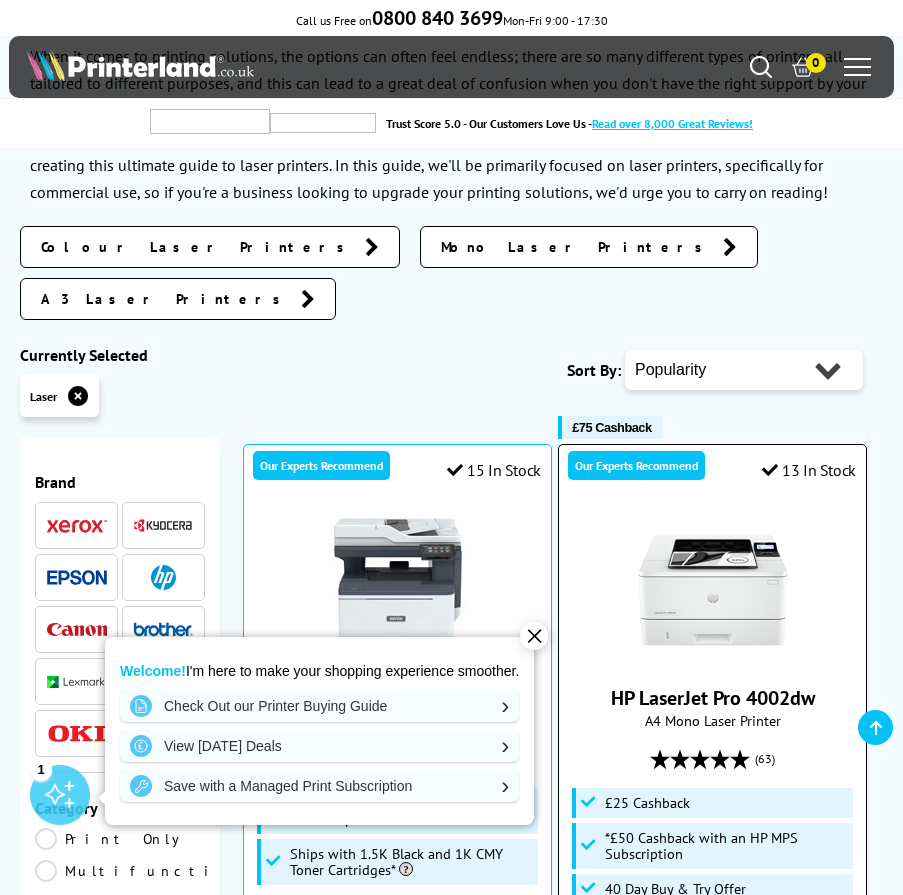 scroll, scrollTop: 200, scrollLeft: 0, axis: vertical 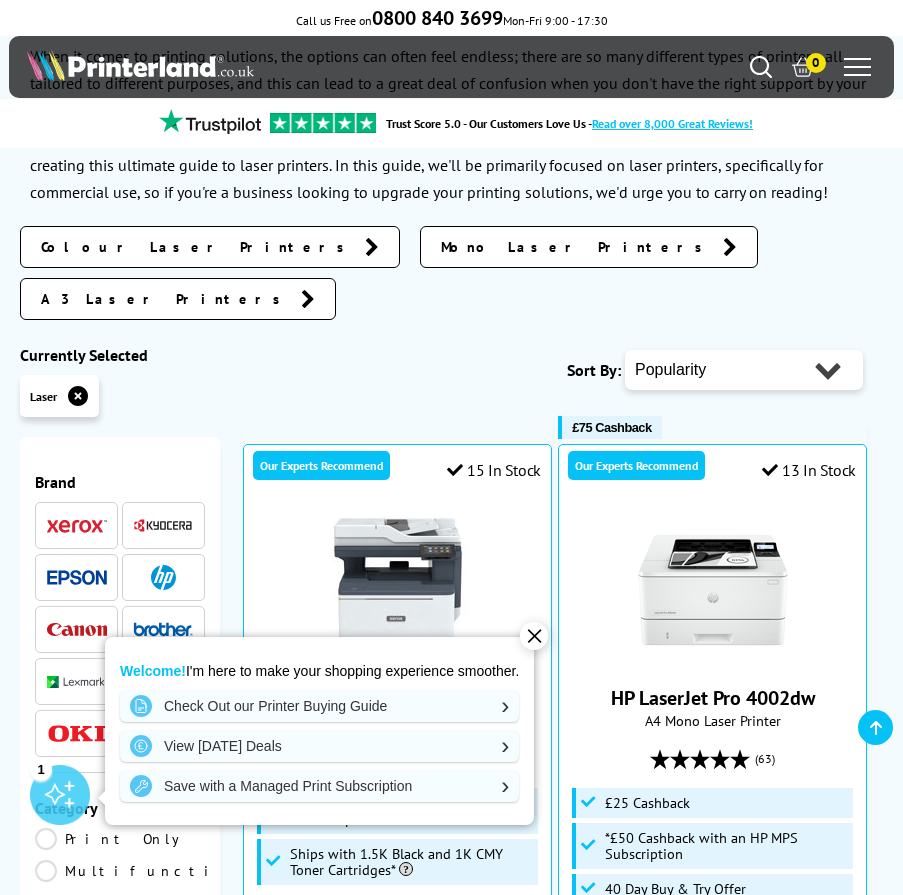 drag, startPoint x: 540, startPoint y: 635, endPoint x: 611, endPoint y: 635, distance: 71 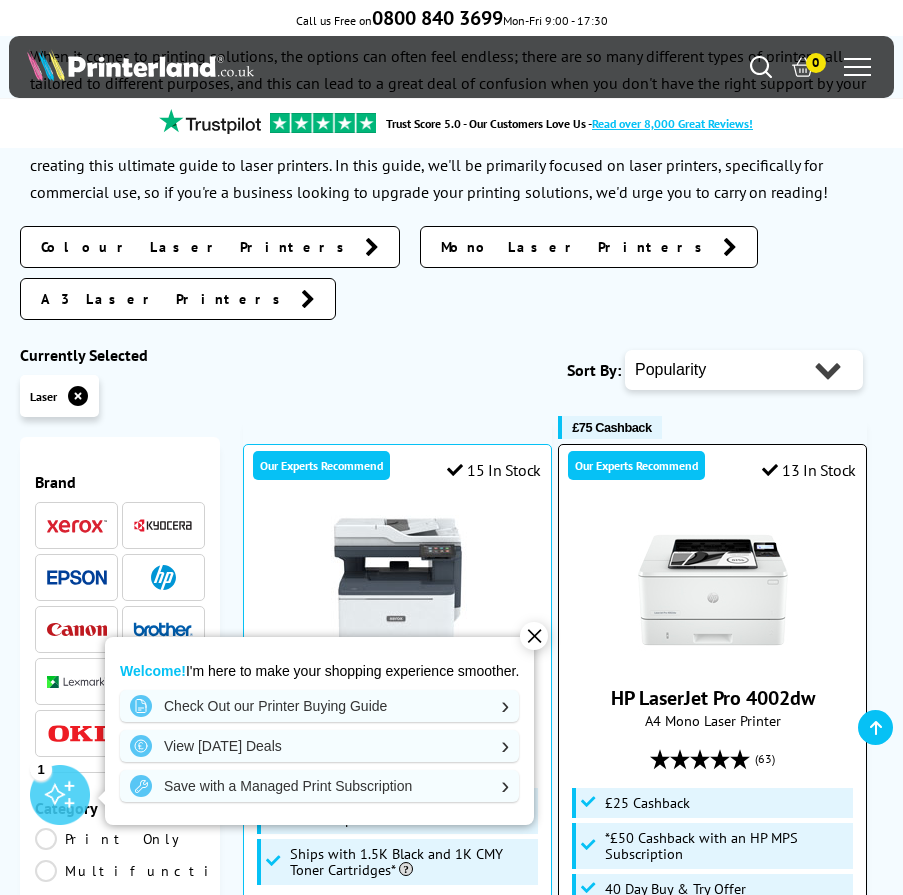 click on "✕" at bounding box center [534, 636] 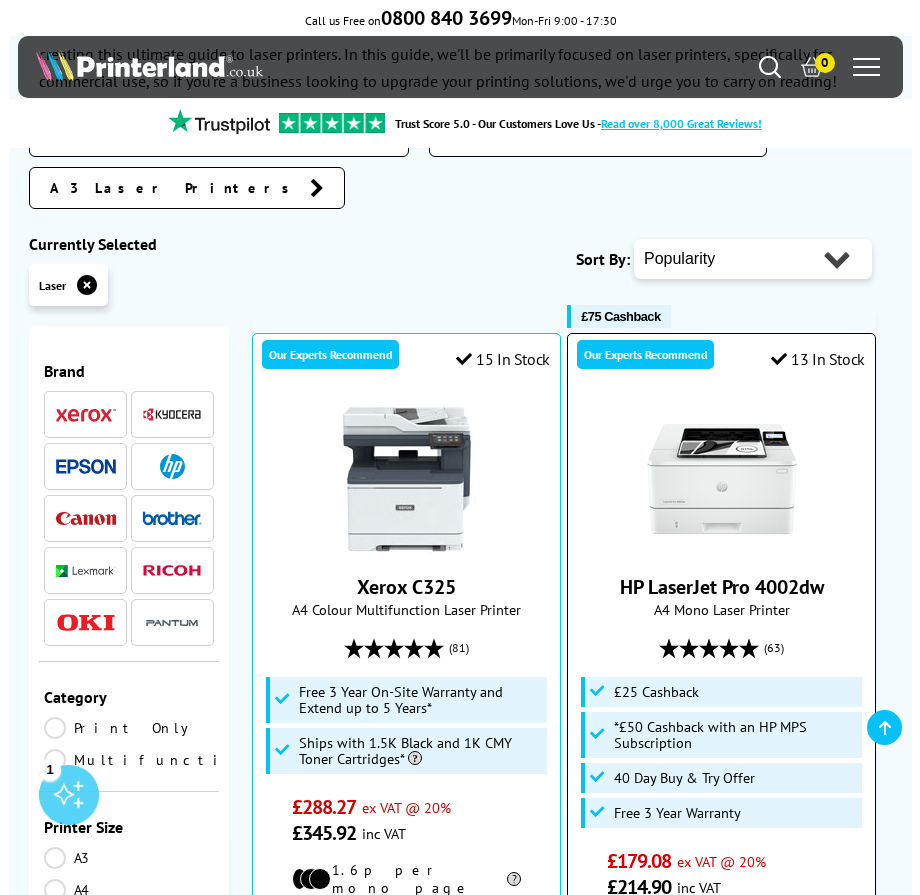 scroll, scrollTop: 0, scrollLeft: 0, axis: both 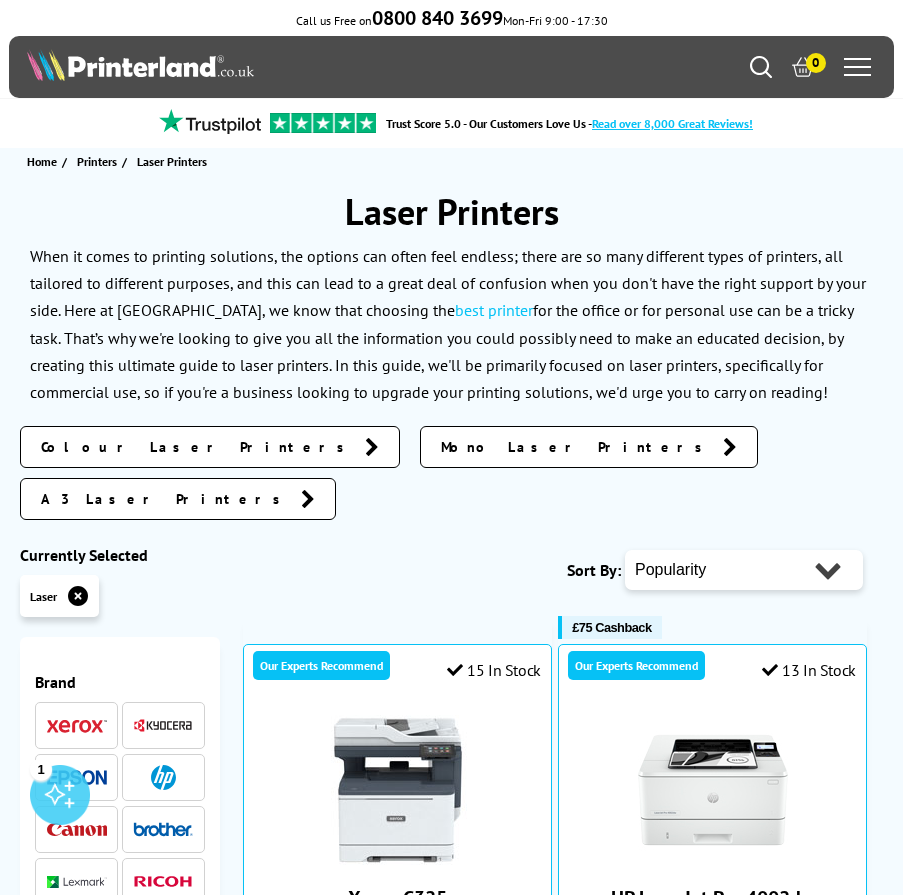 click 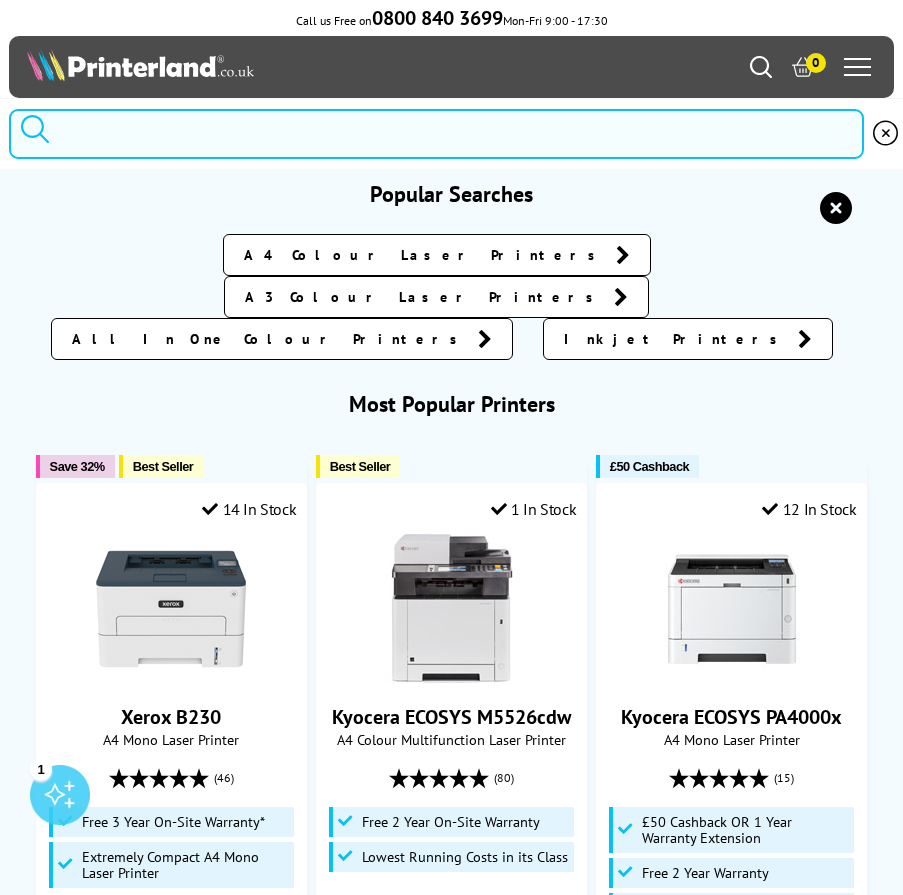 click at bounding box center [437, 134] 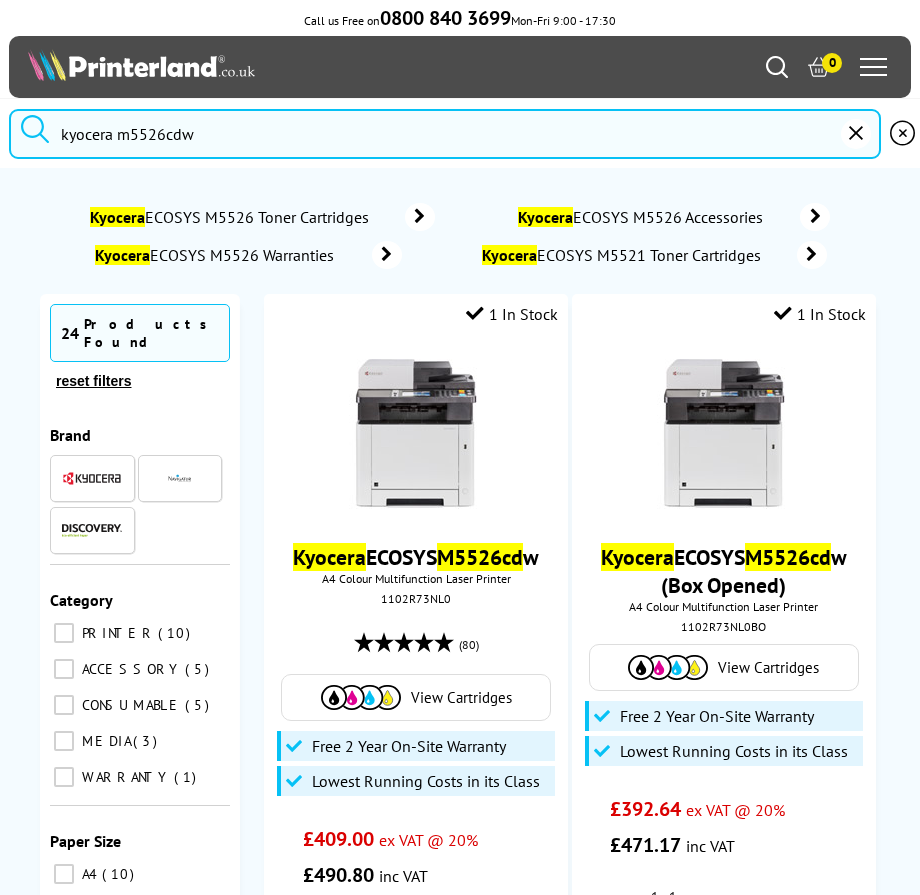 type on "kyocera m5526cdw" 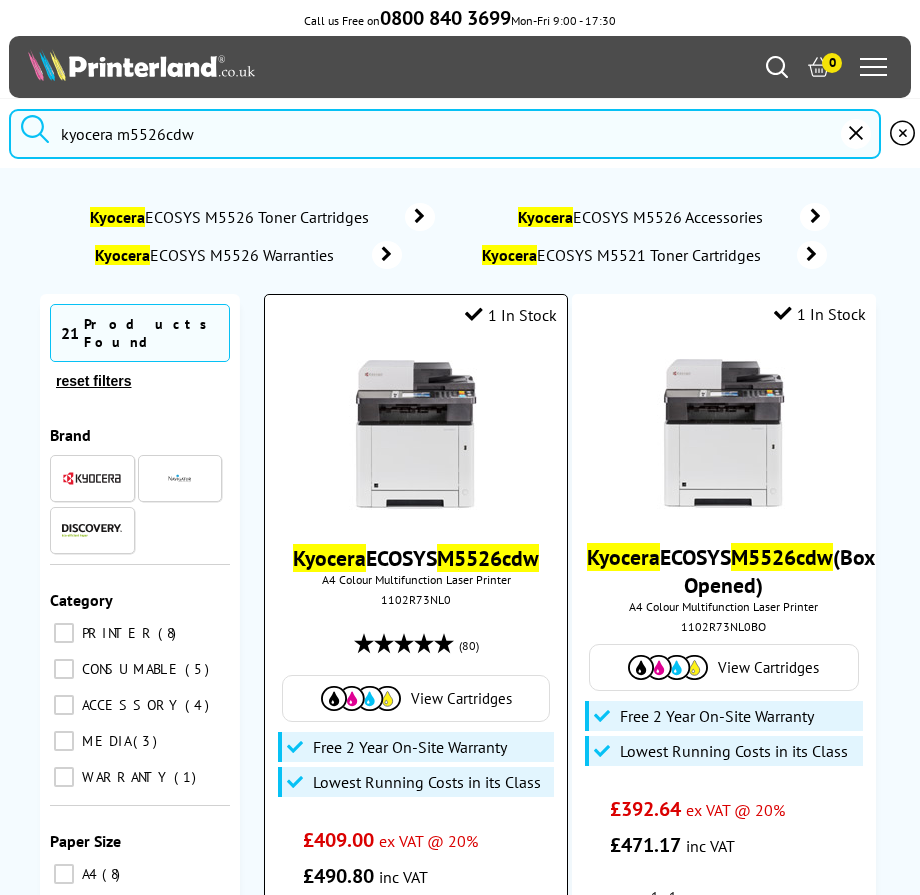 click on "1102R73NL0" at bounding box center [416, 599] 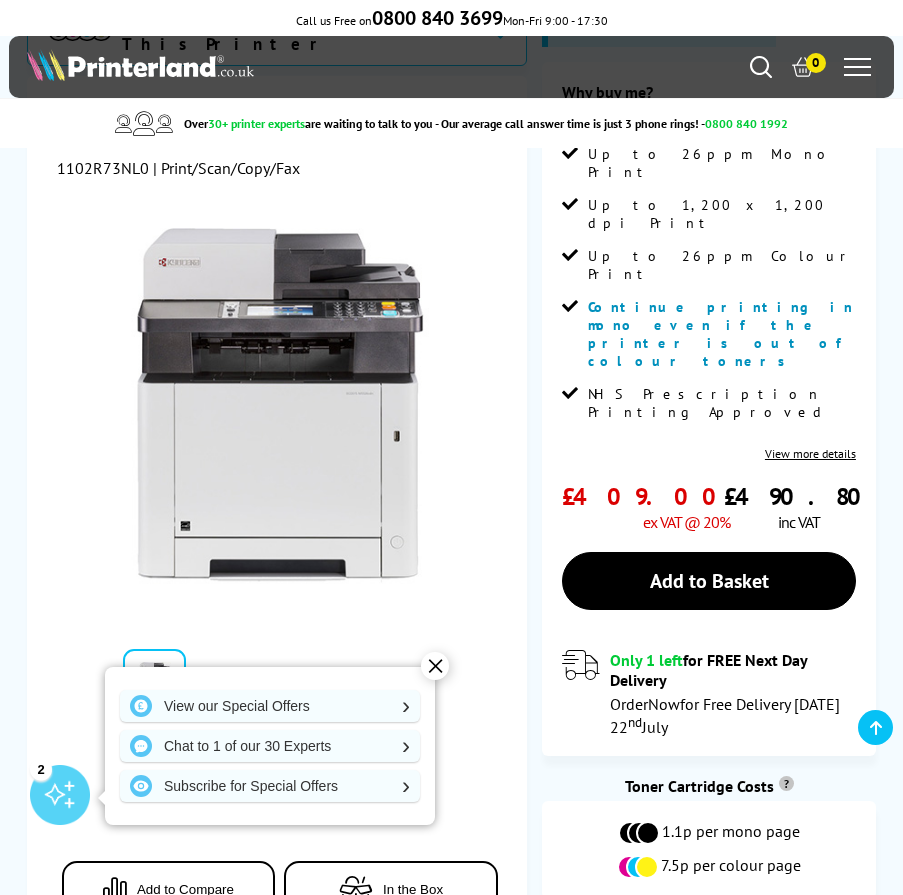 scroll, scrollTop: 494, scrollLeft: 0, axis: vertical 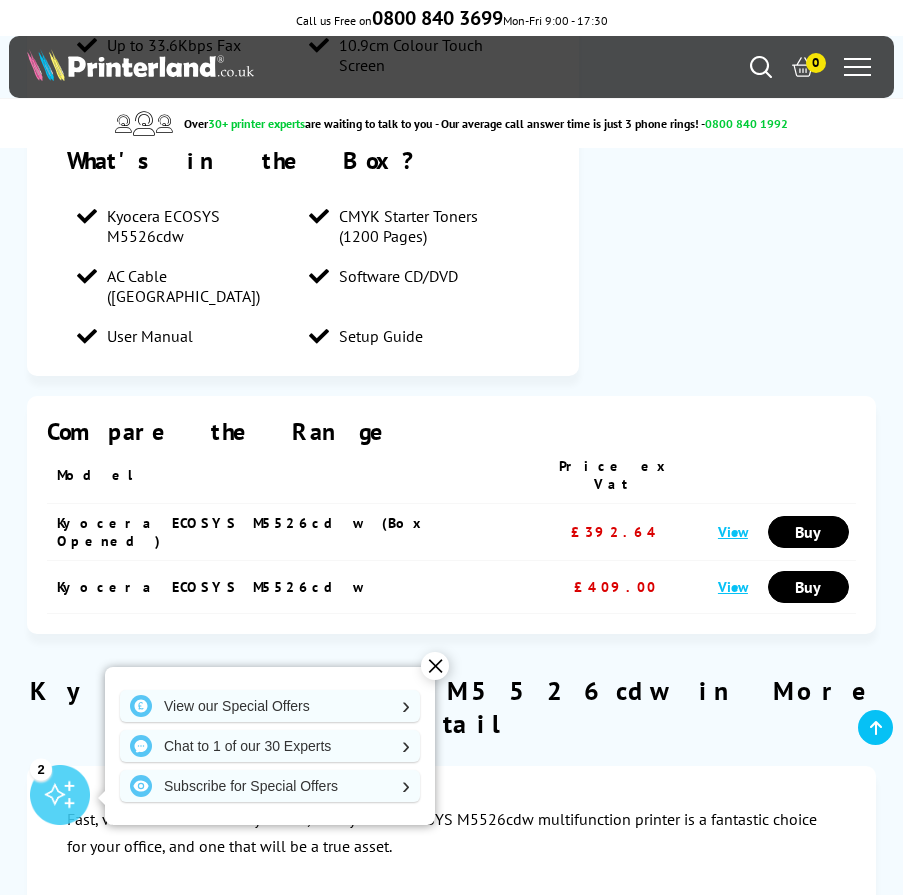 click on "✕" at bounding box center (435, 666) 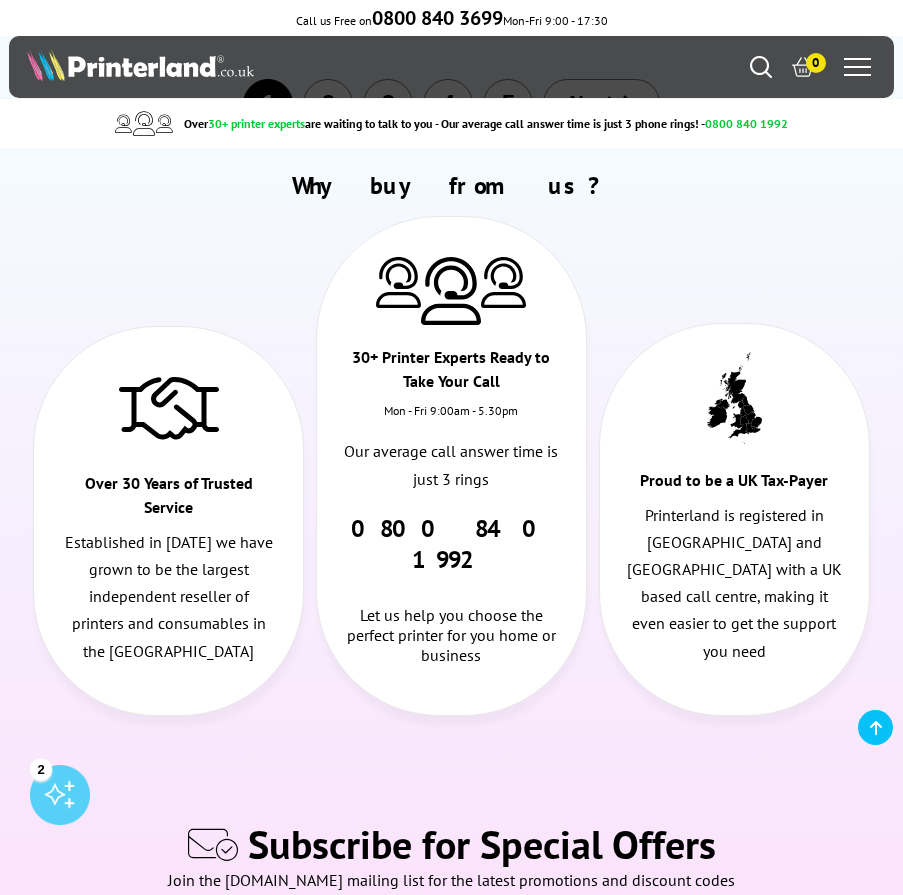 scroll, scrollTop: 14110, scrollLeft: 0, axis: vertical 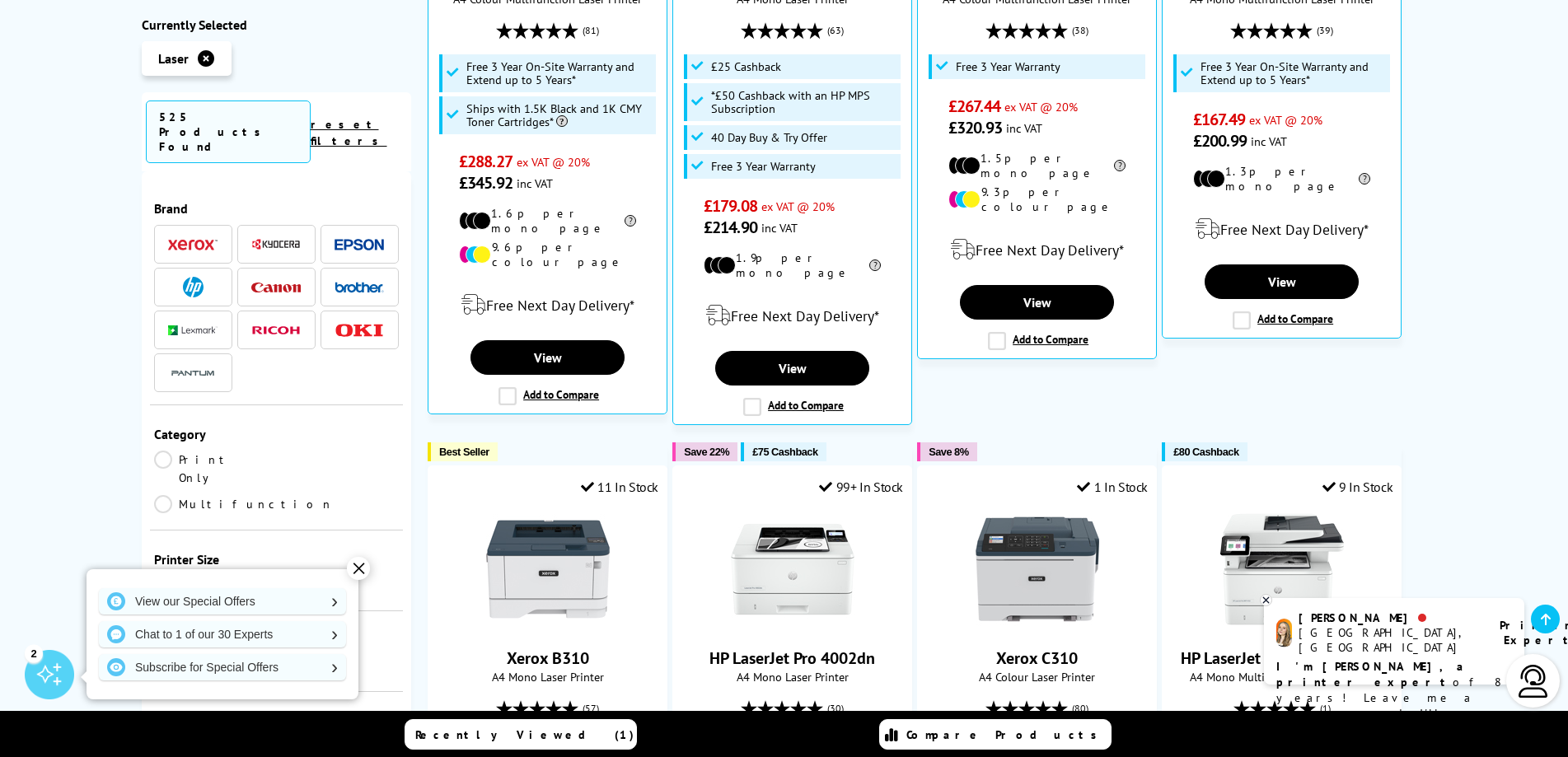click on "I'm Amy, a printer expert  of 8 years! Leave me a message and I'll respond ASAP" at bounding box center (1394, 698) 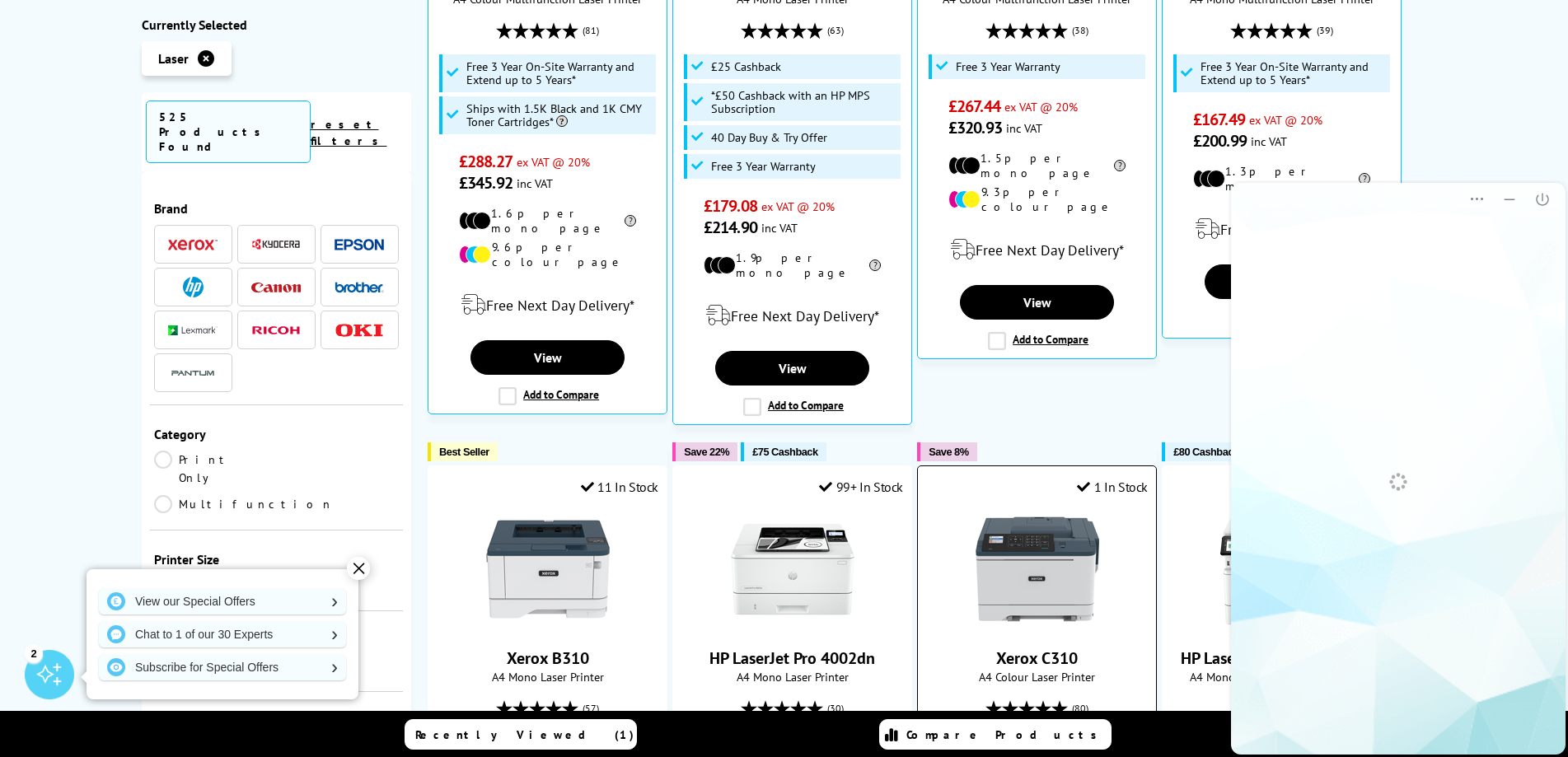 scroll, scrollTop: 0, scrollLeft: 0, axis: both 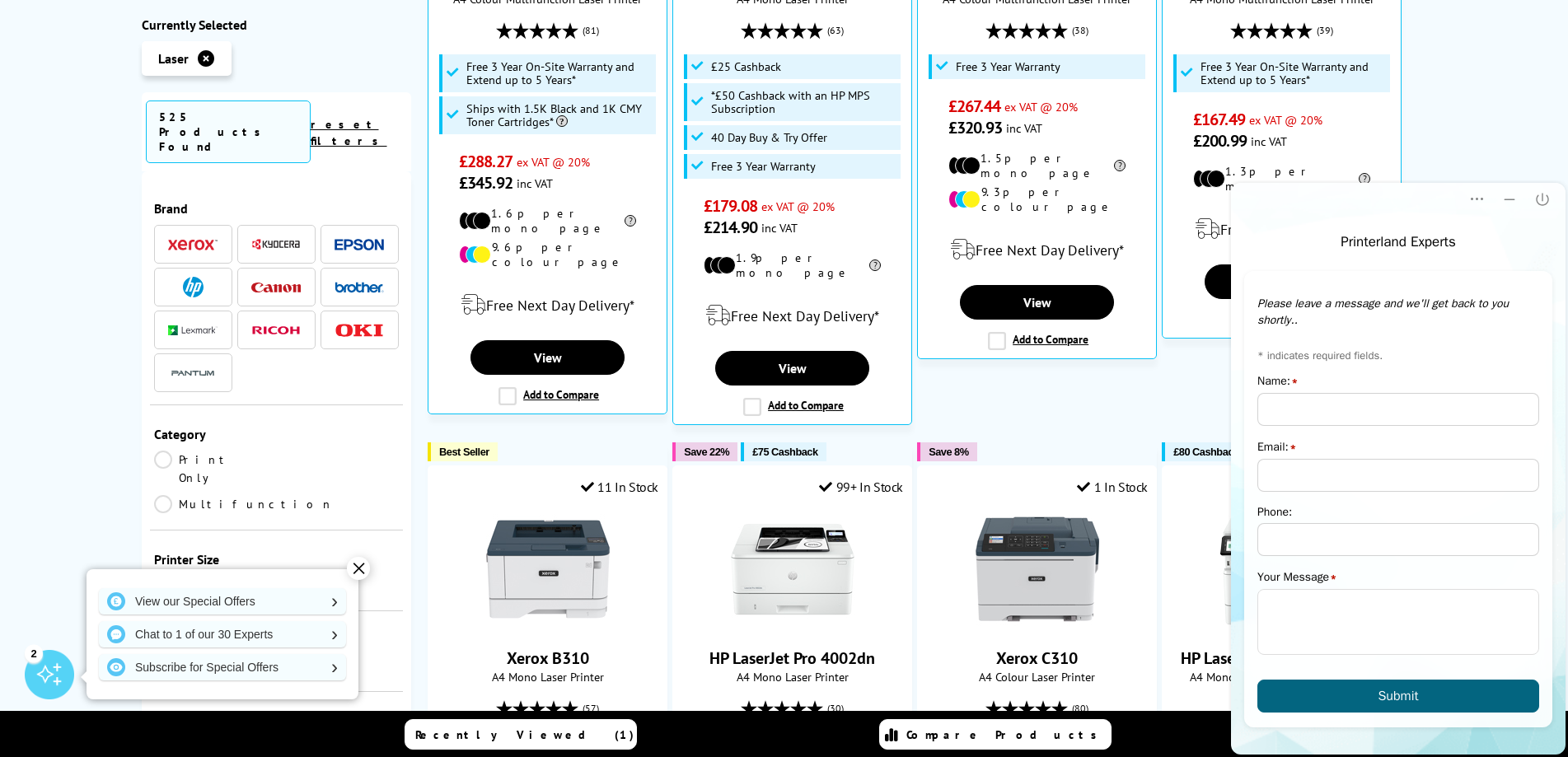 click on "Laser Printers
When it comes to printing solutions, the options can often feel endless; there are so many different types of printers, all tailored to different purposes, and this can lead to a great deal of confusion when you don't have the right support by your side. Here at Printerland, we know that choosing the  best printer  for the office or for personal use can be a tricky task. That’s why we're looking to give you all the information you could possibly need to make an educated decision, by creating this ultimate guide to laser printers. In this guide, we'll be primarily focused on laser printers, specifically for commercial use, so if you're a business looking to upgrade your printing solutions, we'd urge you to carry on reading!
--read more--" at bounding box center [784, 3120] 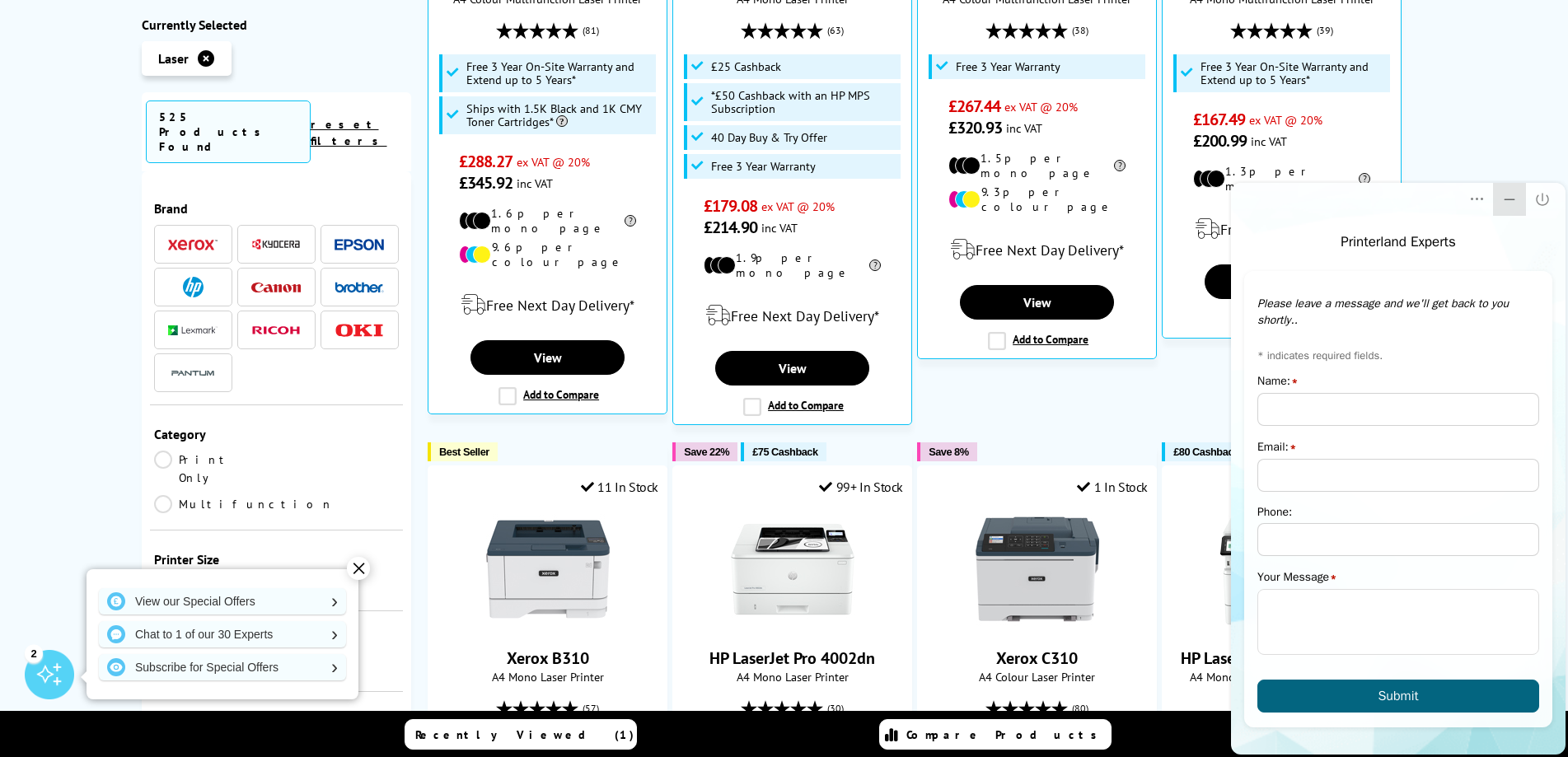 click at bounding box center [1509, 199] 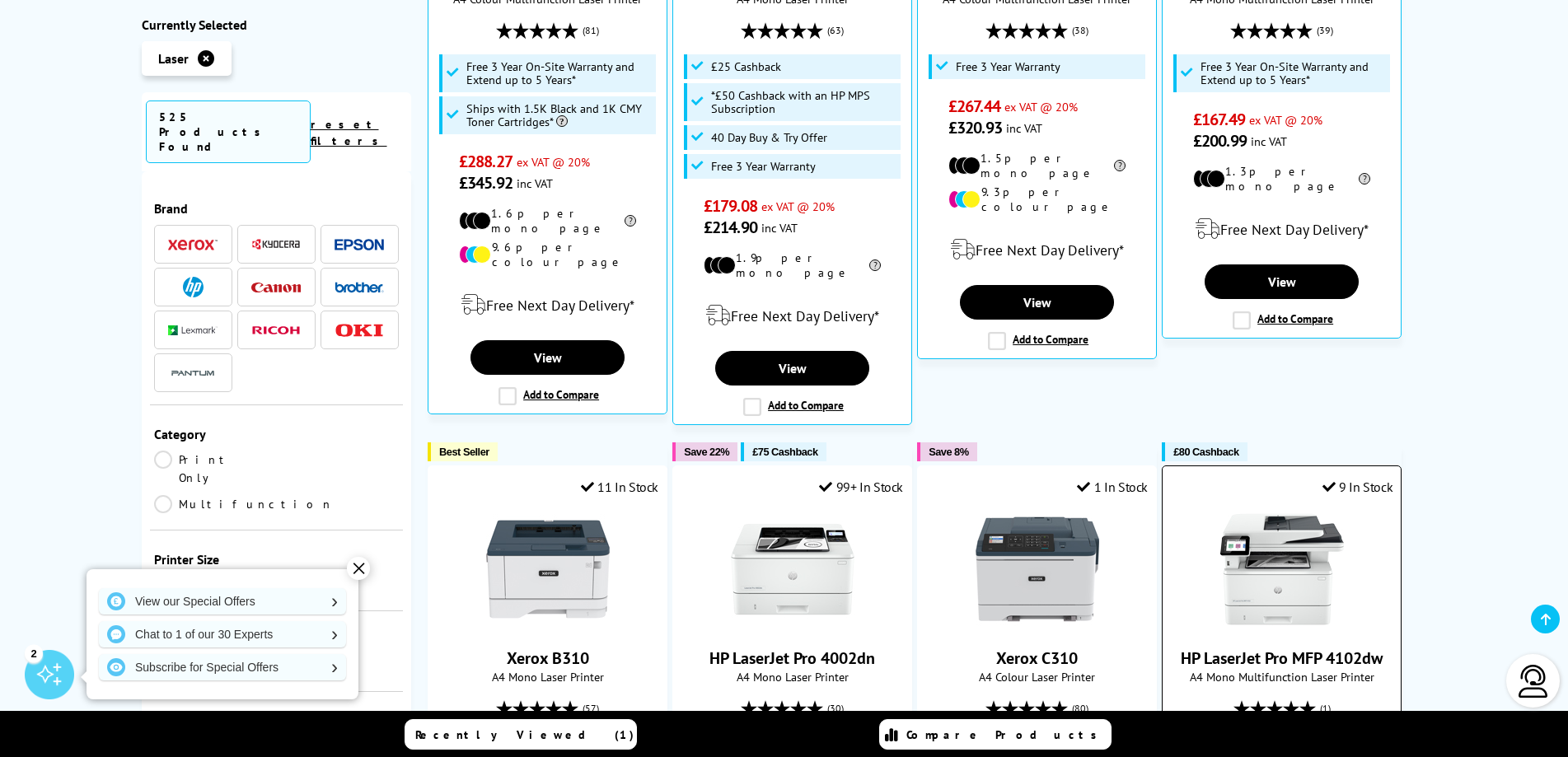 scroll, scrollTop: 0, scrollLeft: 0, axis: both 